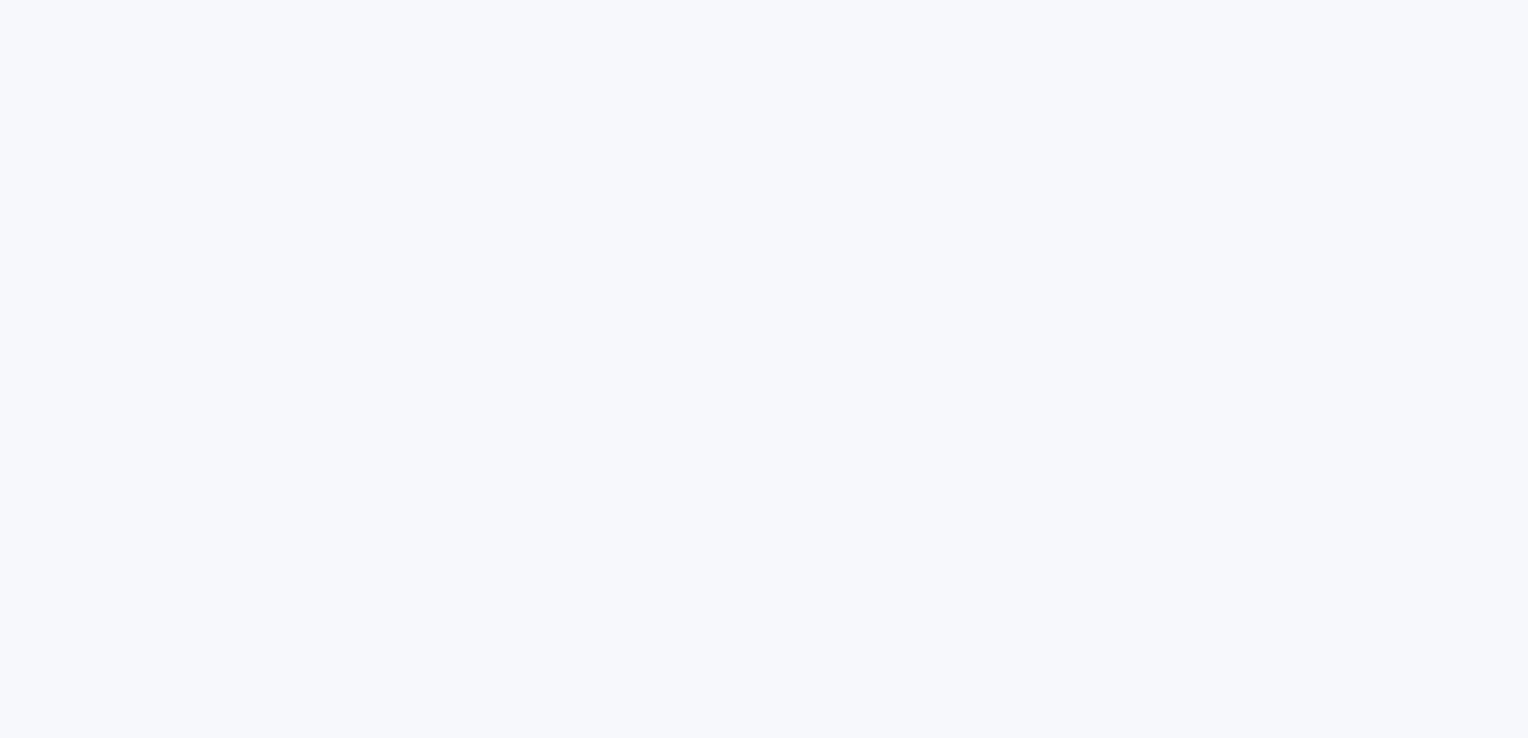 scroll, scrollTop: 0, scrollLeft: 0, axis: both 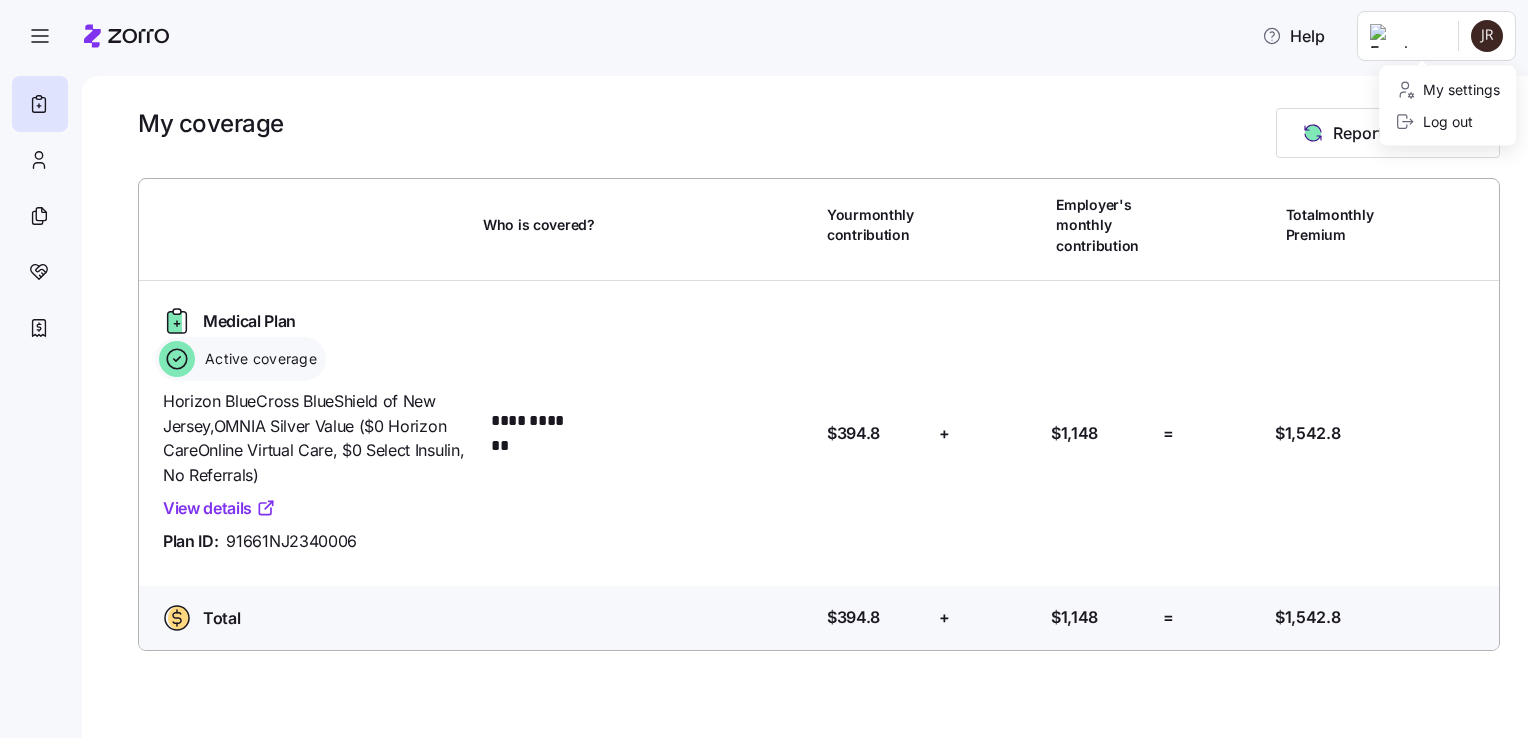 click on "**********" at bounding box center (764, 363) 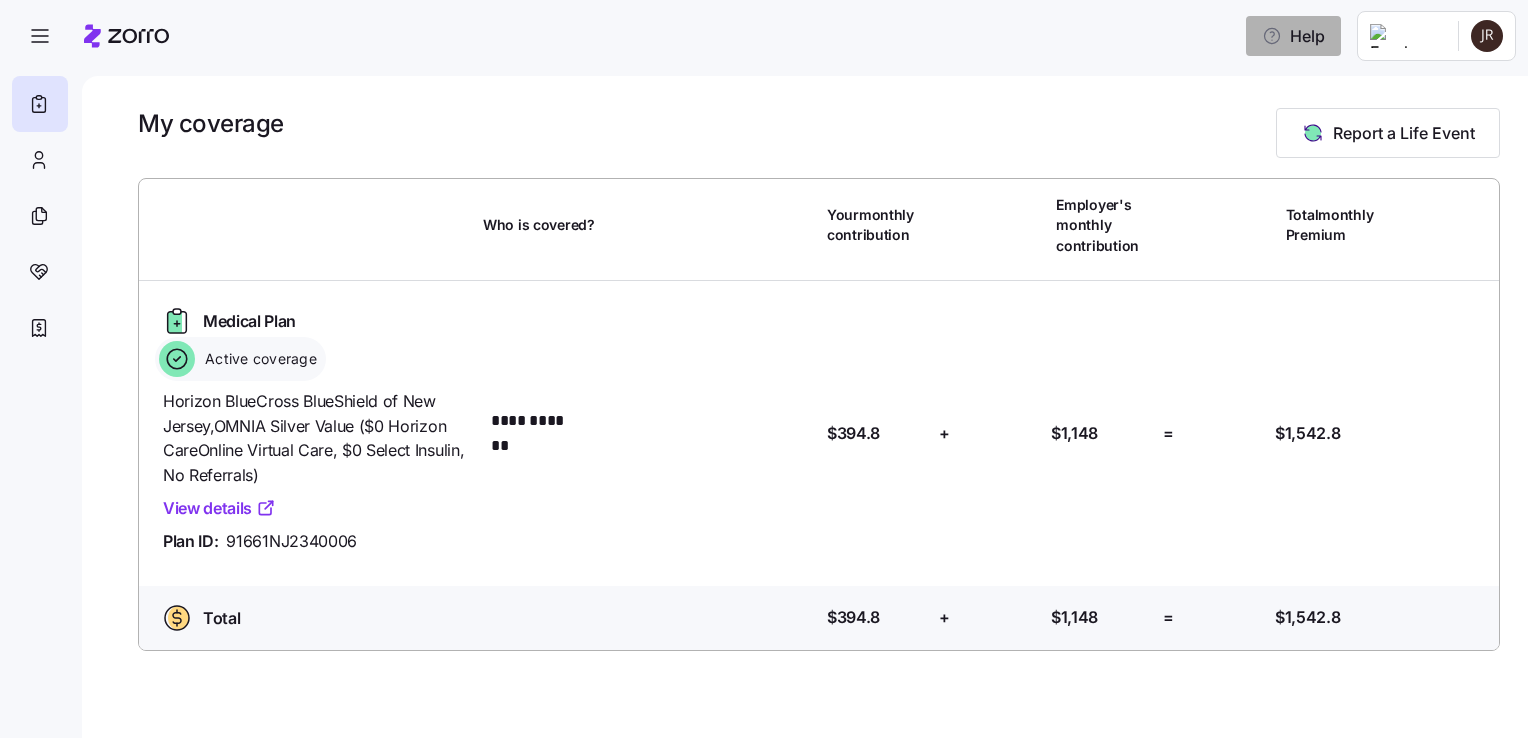 click on "Help" at bounding box center (1293, 36) 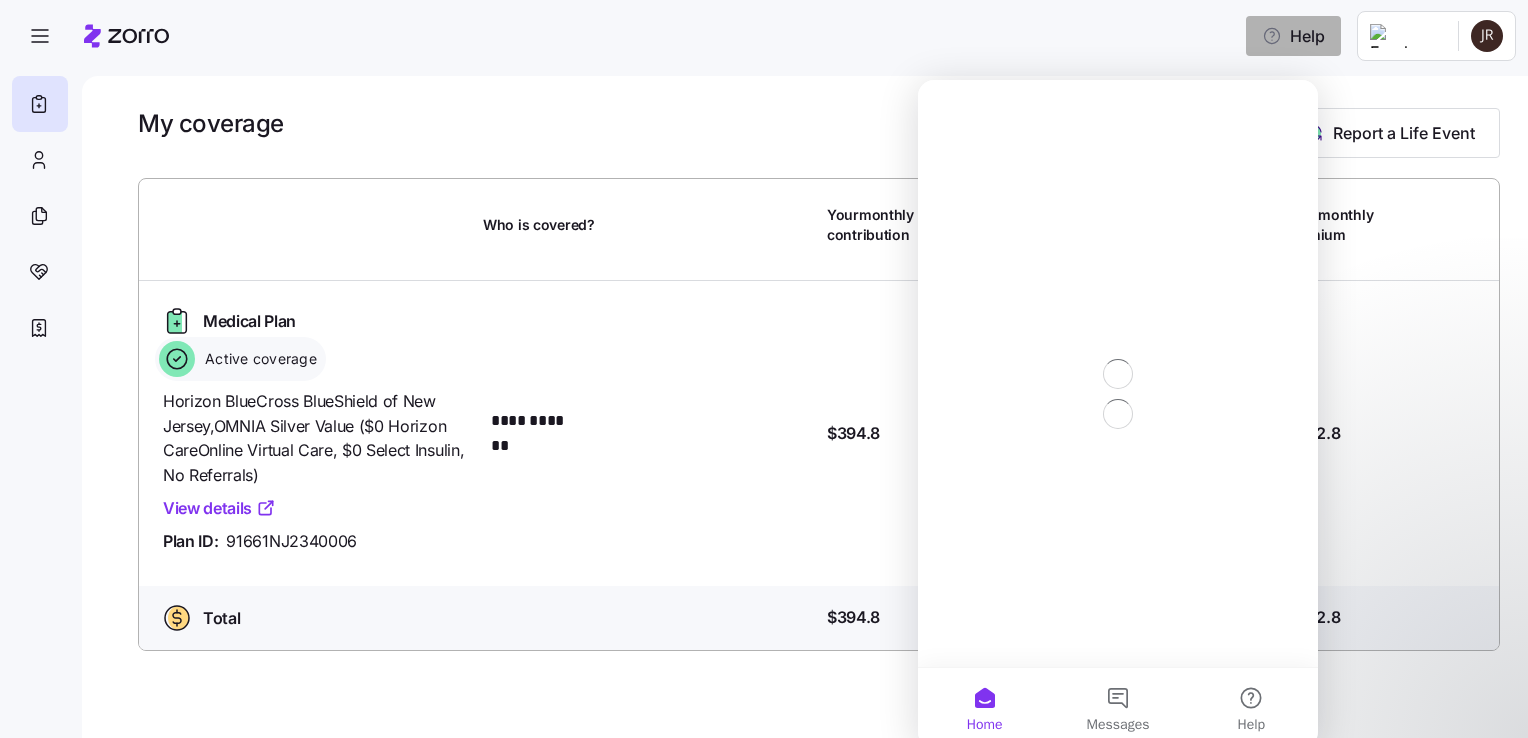 scroll, scrollTop: 0, scrollLeft: 0, axis: both 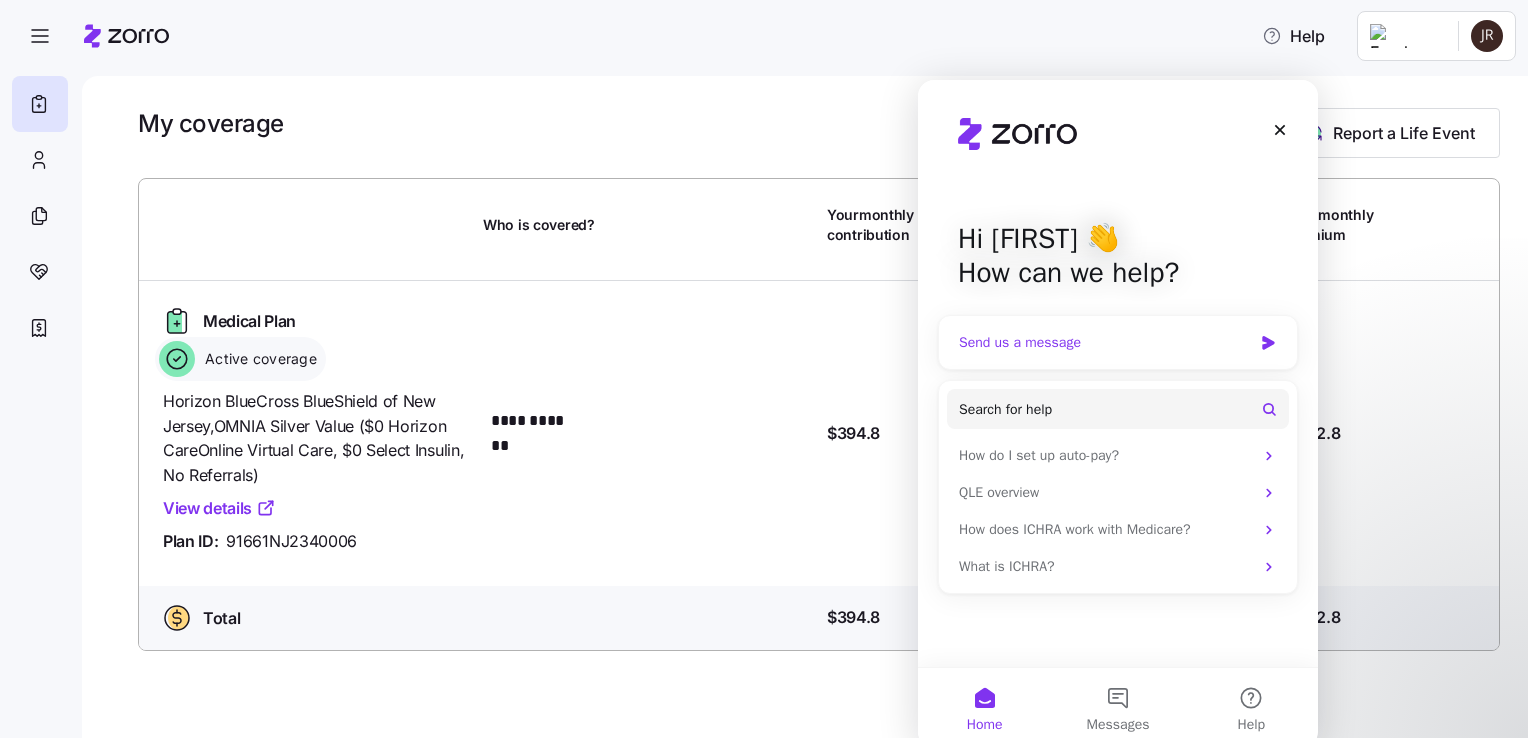 click on "Send us a message" at bounding box center [1105, 342] 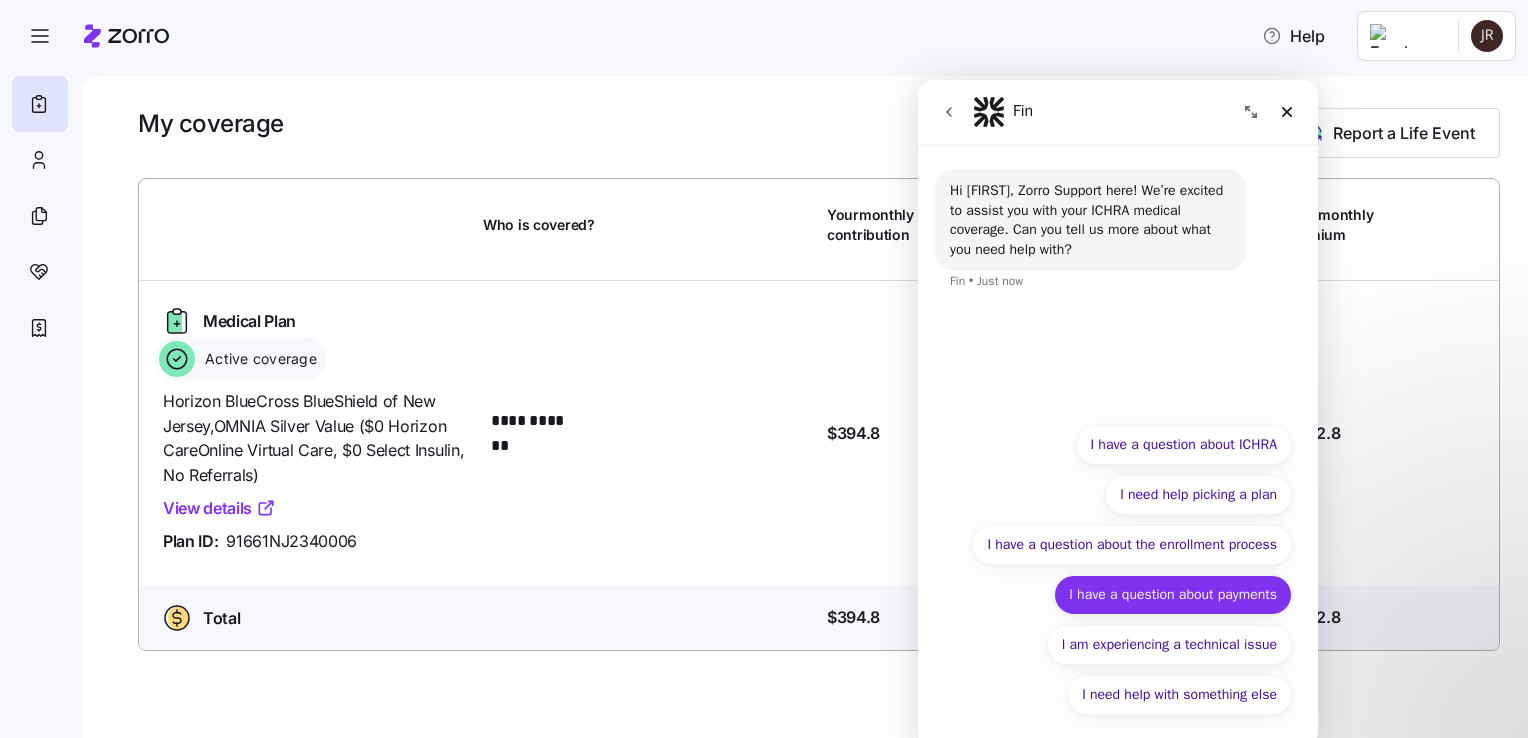 click on "I have a question about payments" at bounding box center (1173, 595) 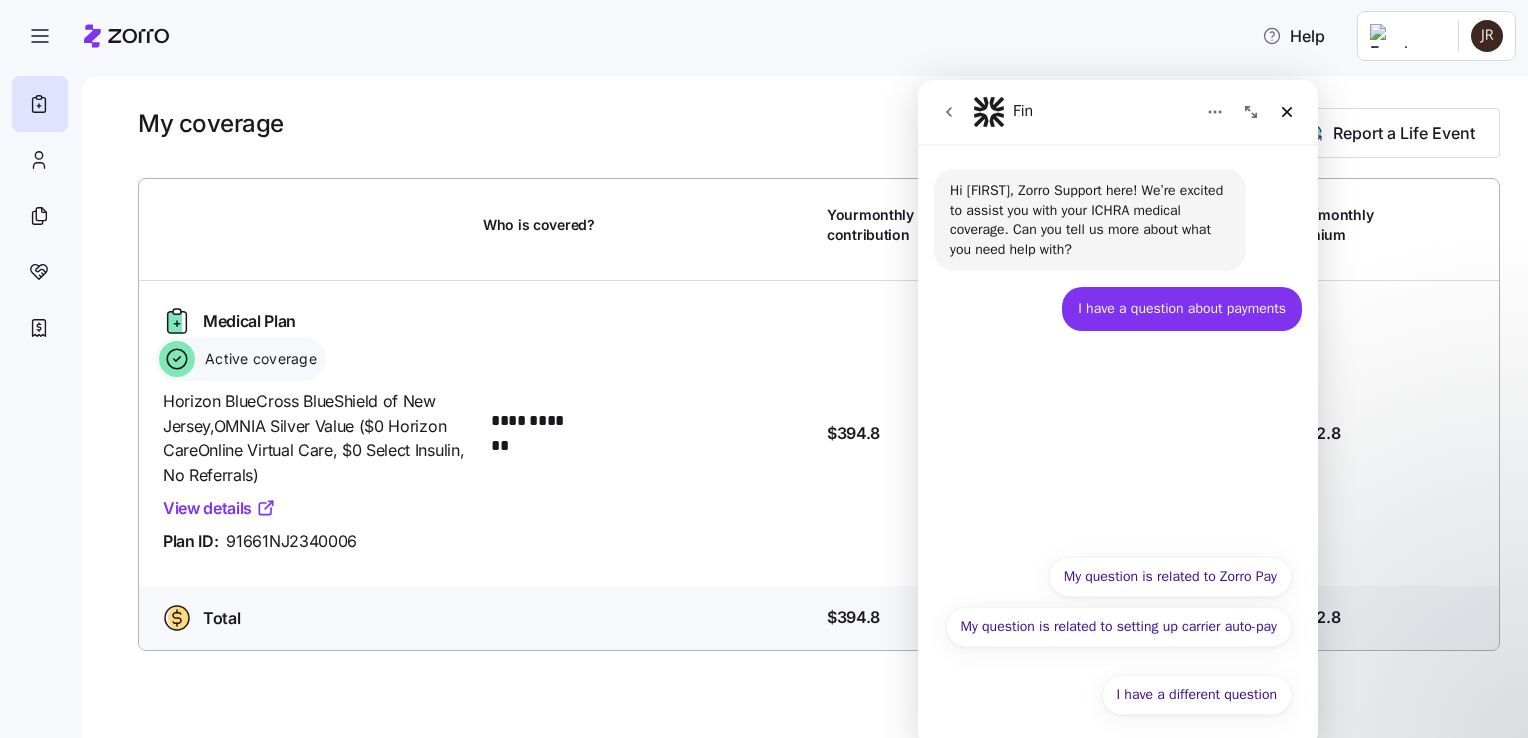 click on "I have a different question My question is related to Zorro Pay My question is related to setting up carrier auto-pay I have a different question" at bounding box center (1118, 641) 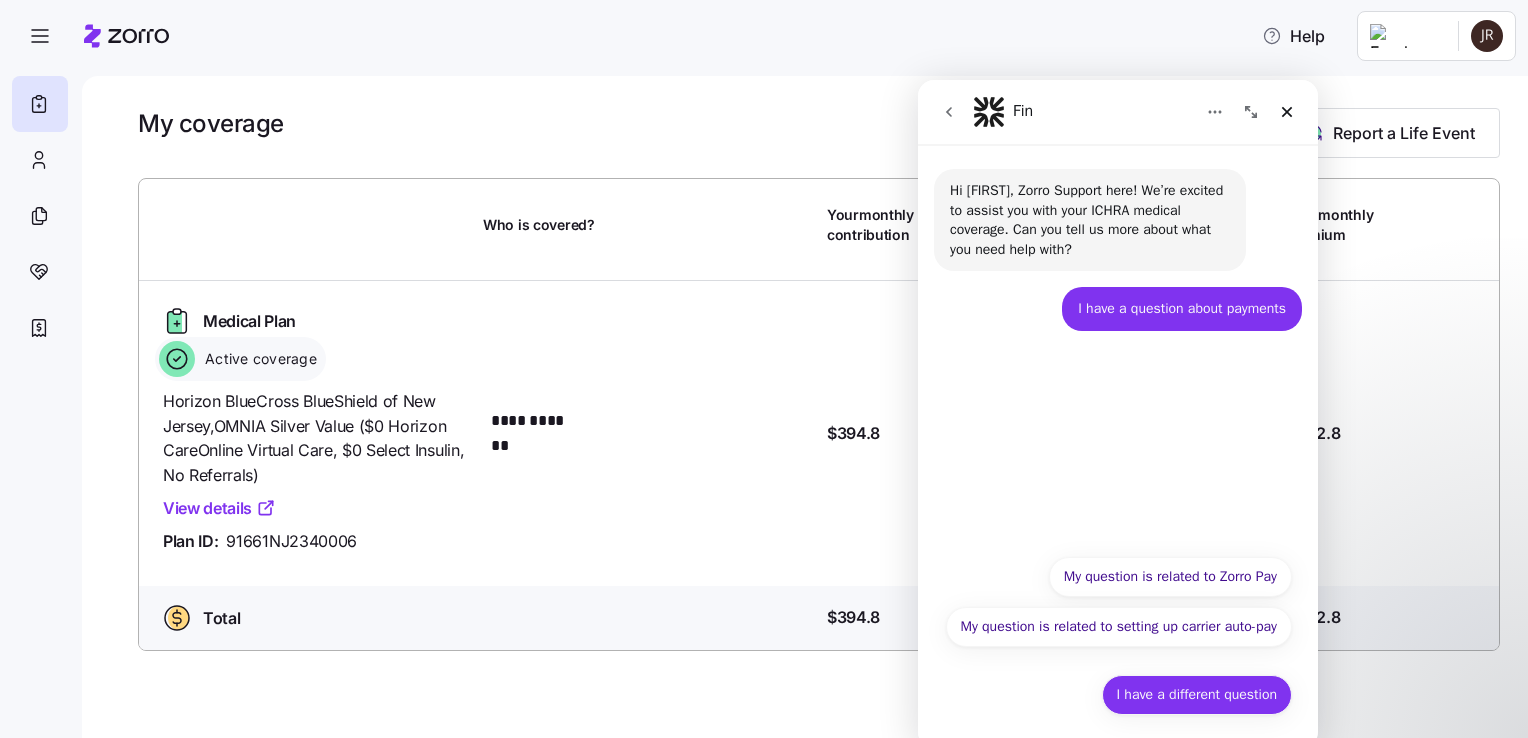 click on "I have a different question" at bounding box center (1197, 695) 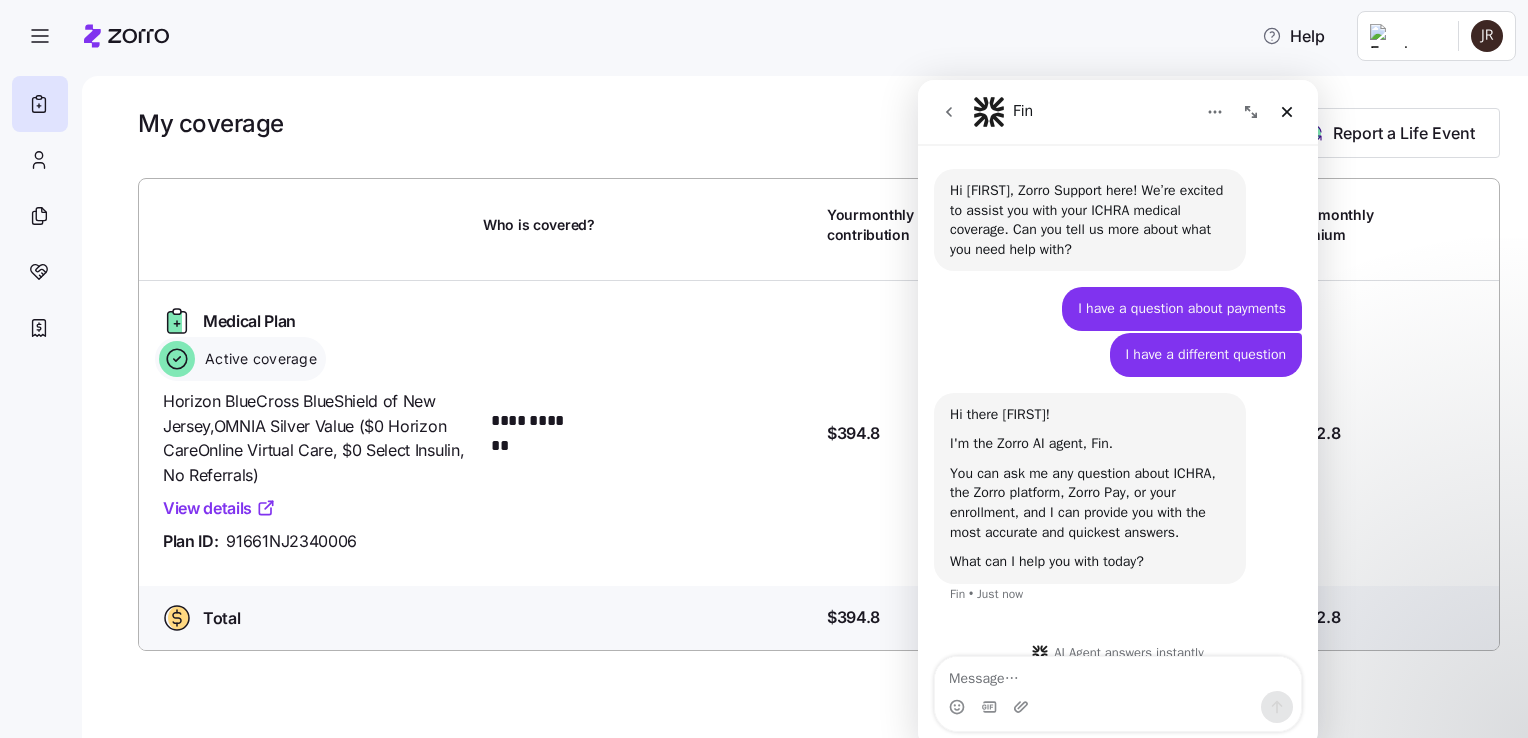 scroll, scrollTop: 42, scrollLeft: 0, axis: vertical 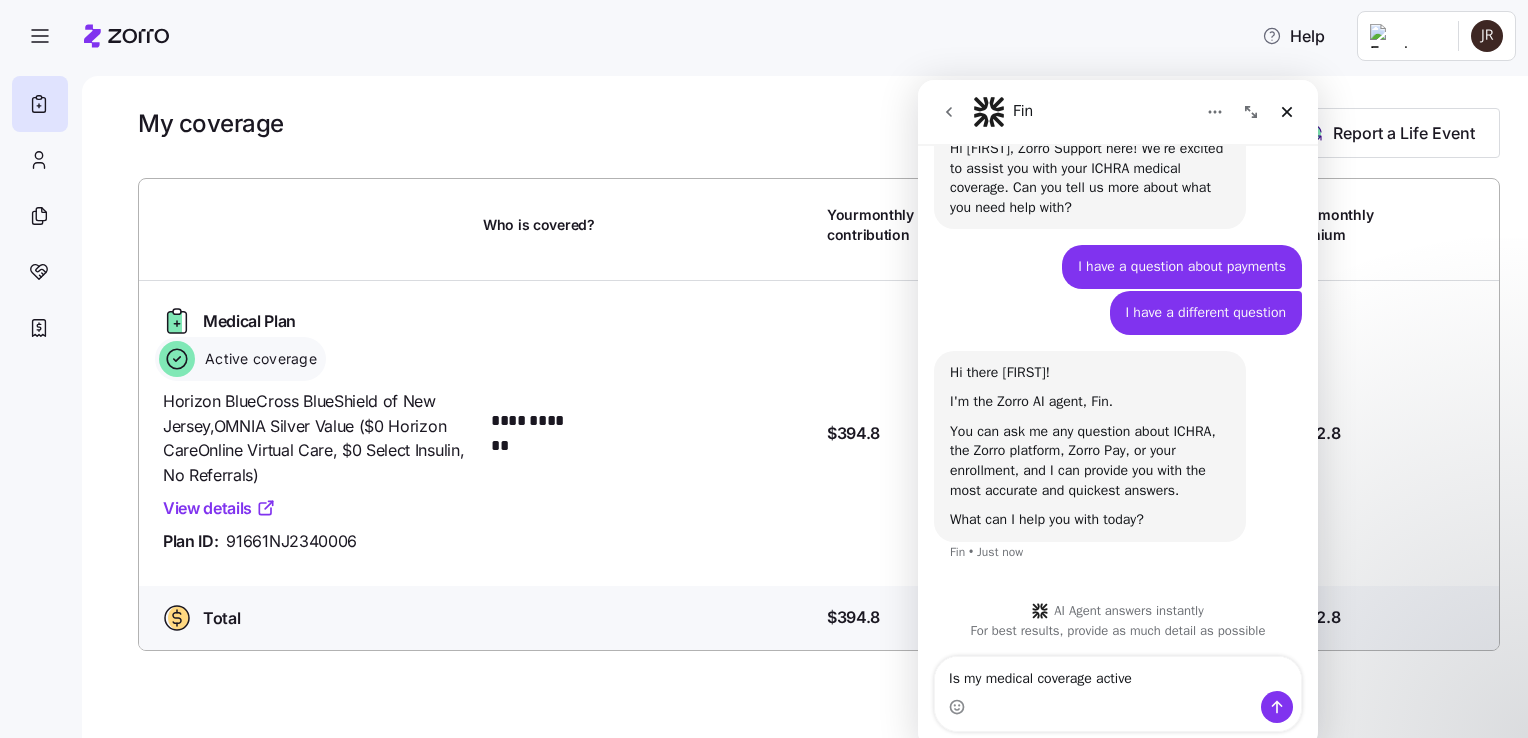 type on "Is my medical coverage active?" 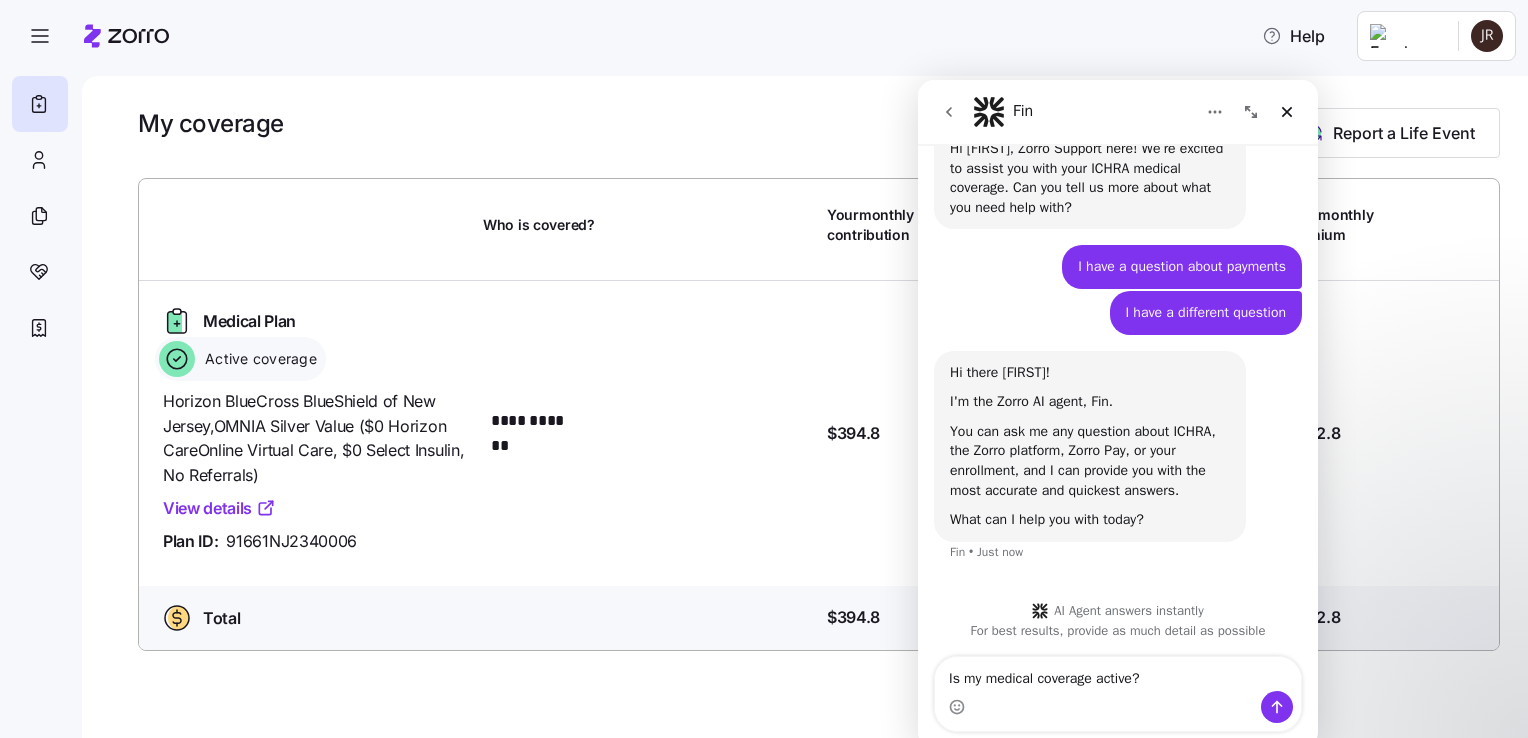 type 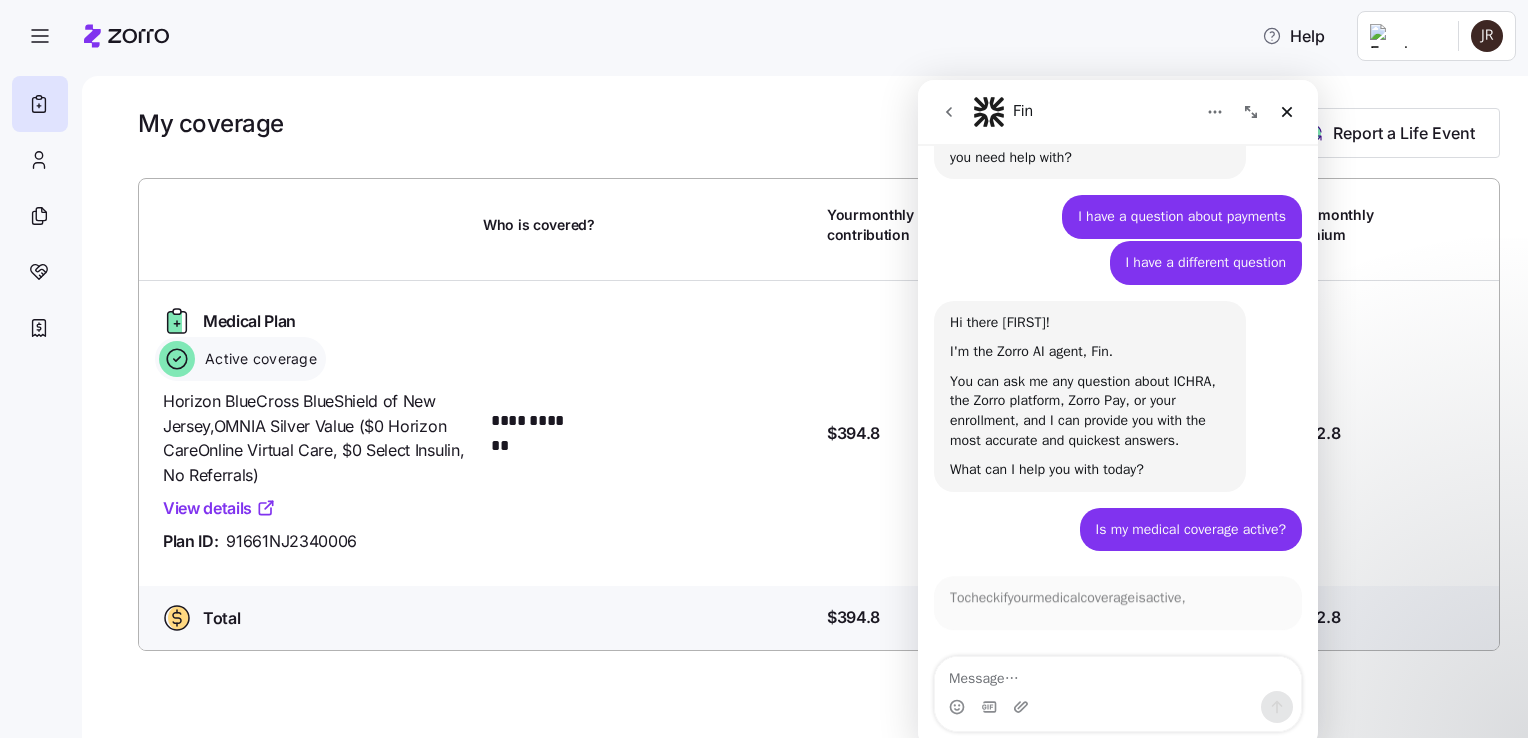 scroll, scrollTop: 101, scrollLeft: 0, axis: vertical 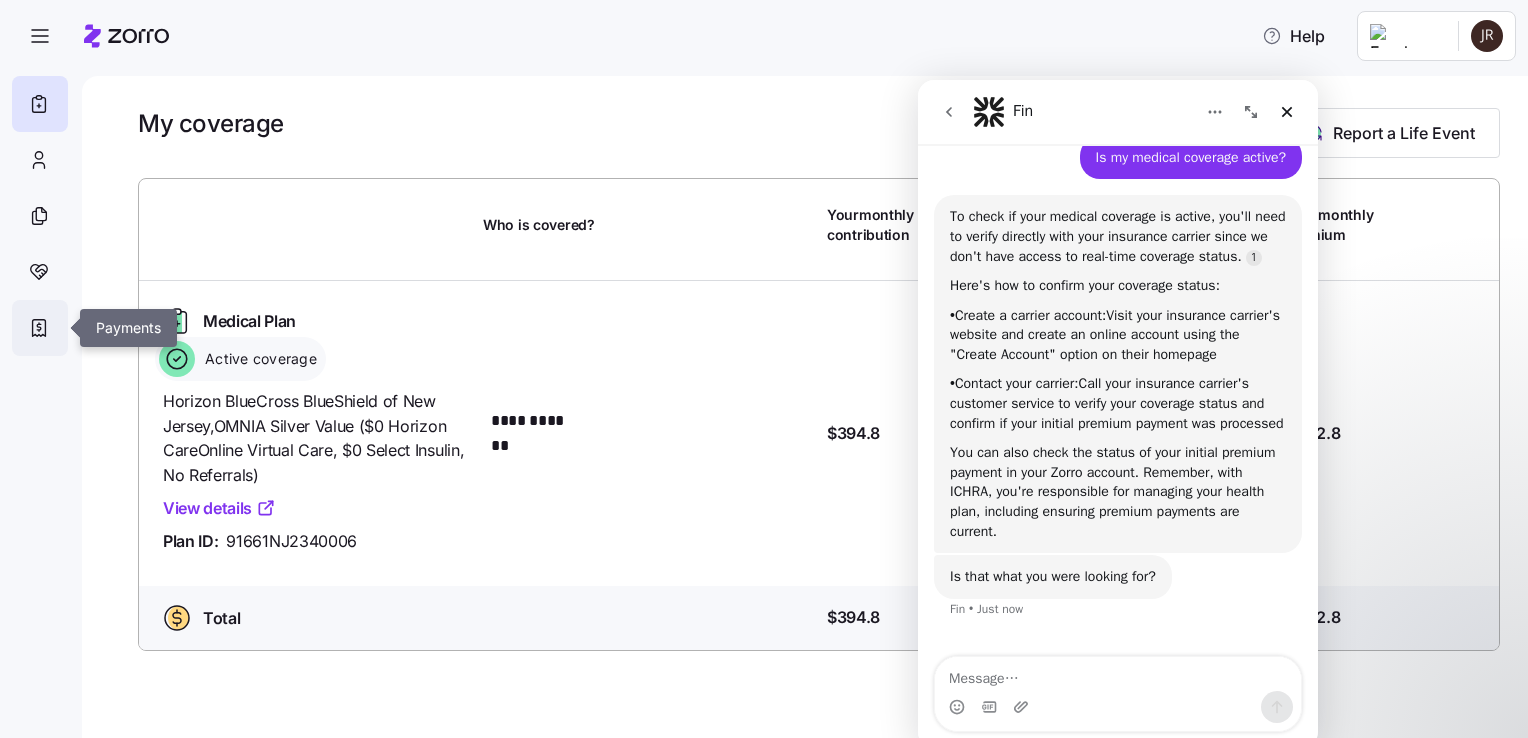click 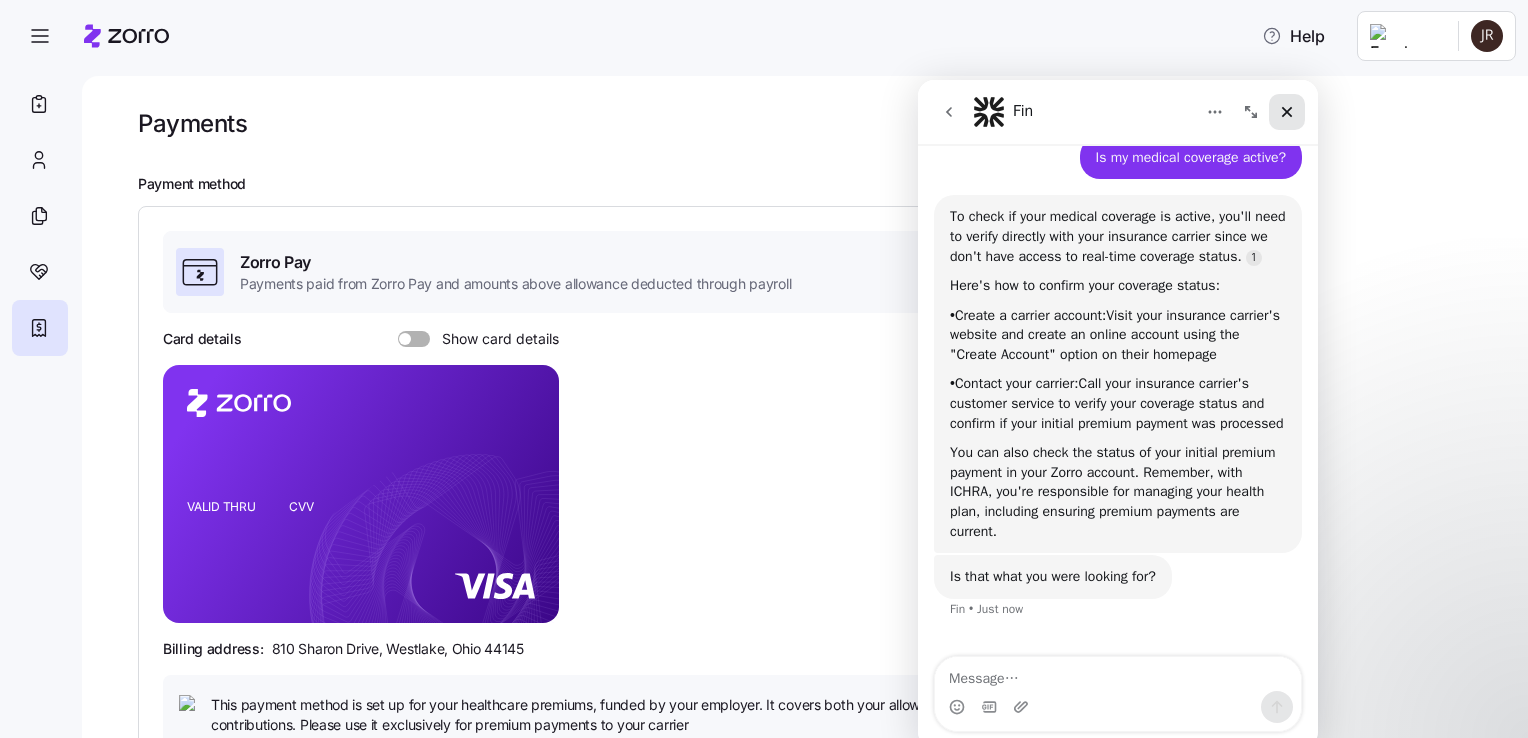 click 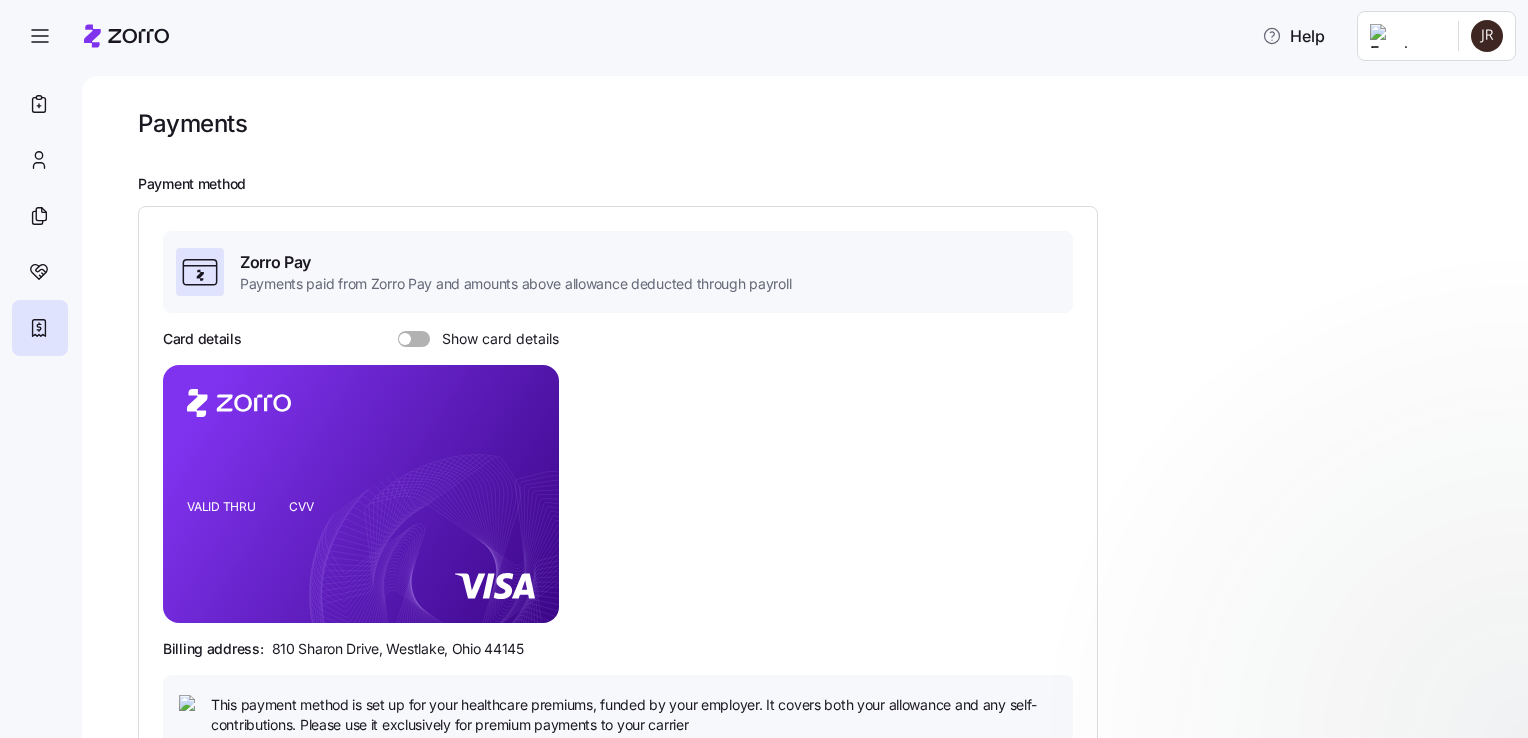 scroll, scrollTop: 0, scrollLeft: 0, axis: both 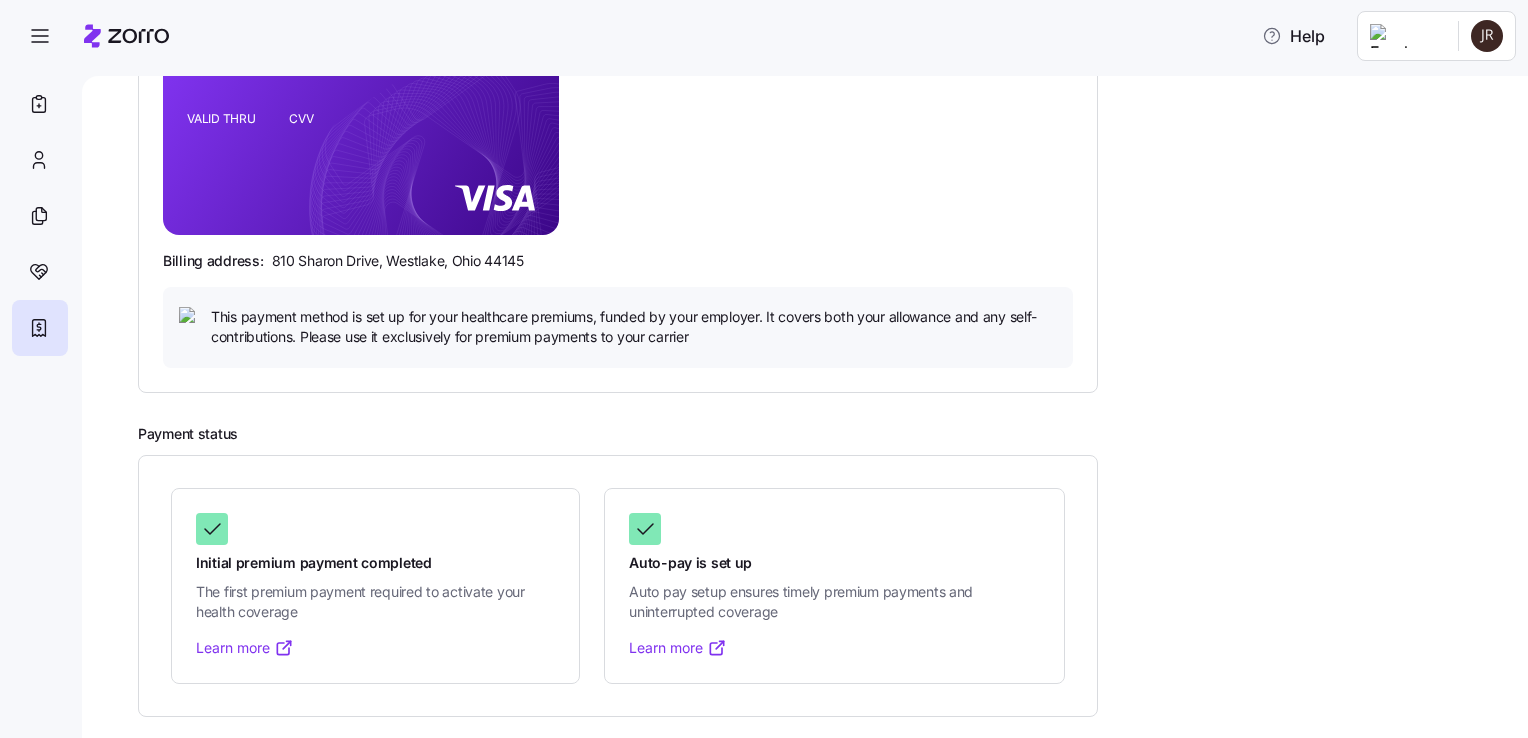 click on "Learn more" at bounding box center [245, 648] 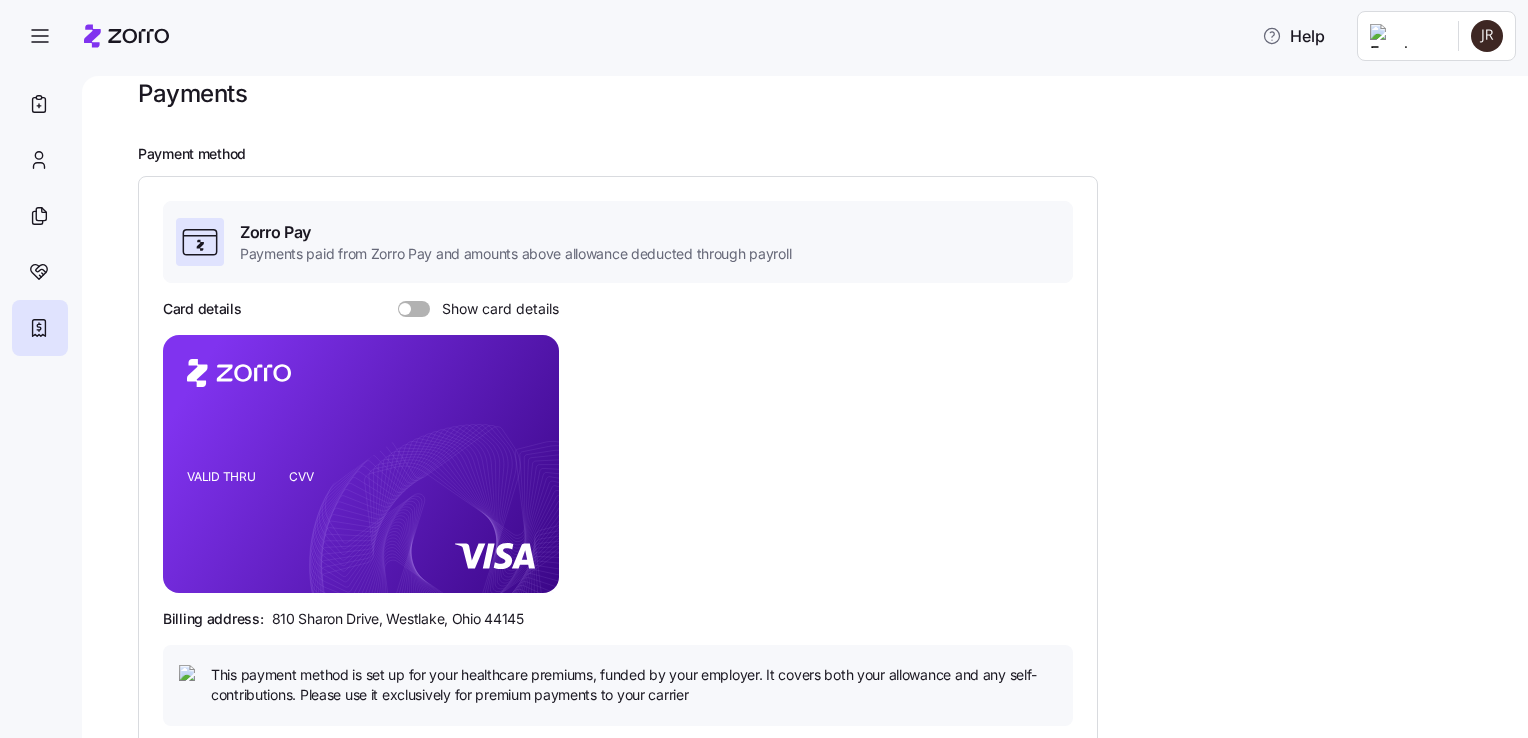 scroll, scrollTop: 0, scrollLeft: 0, axis: both 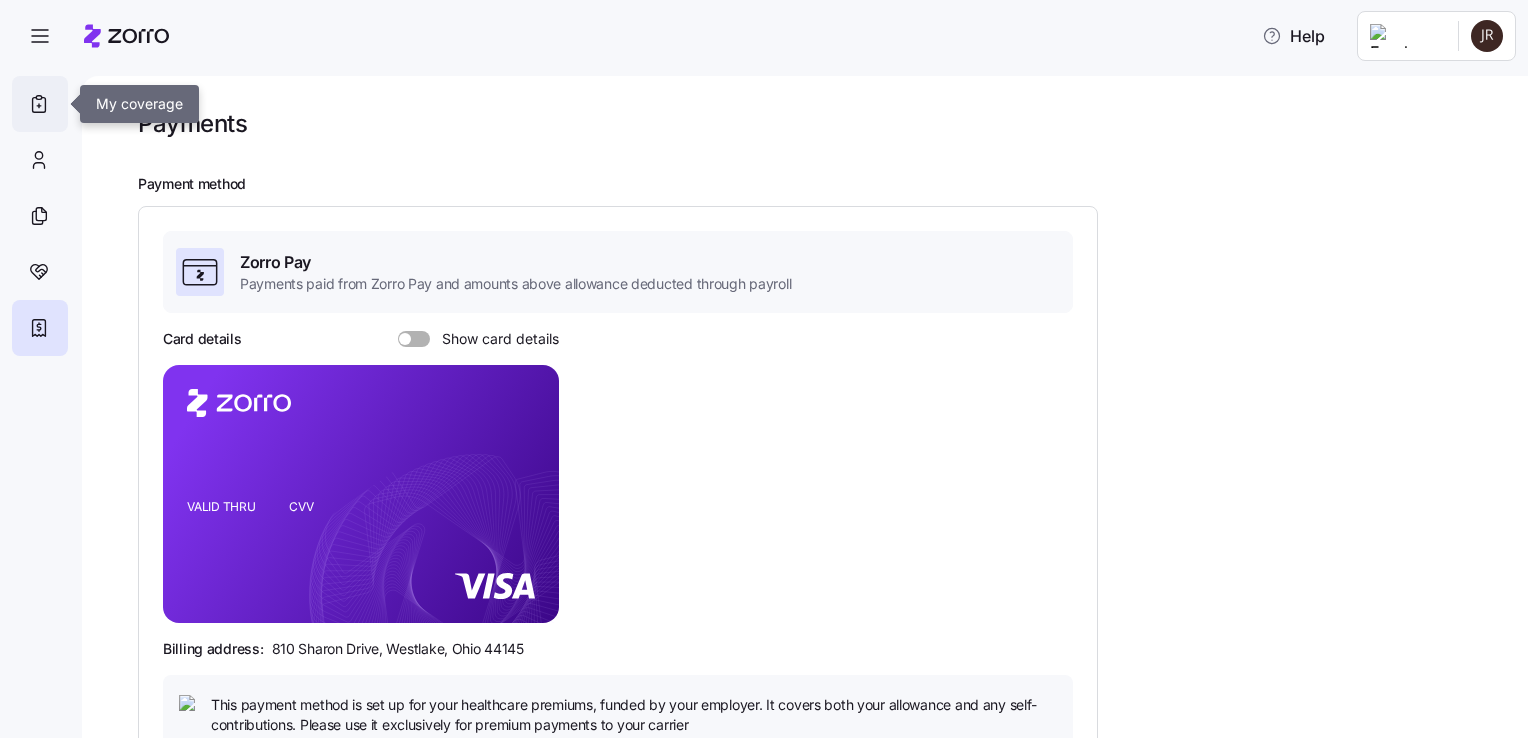 click 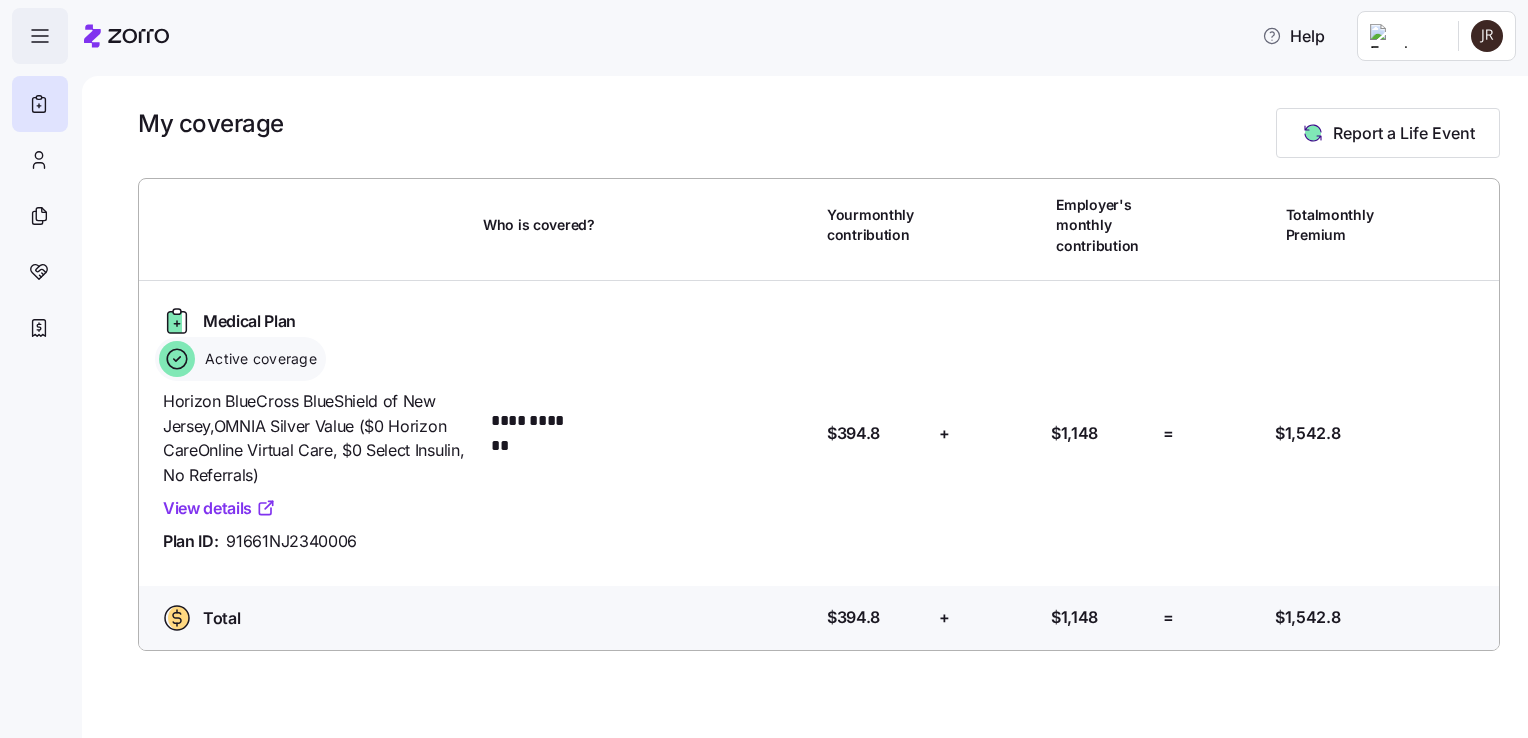 click 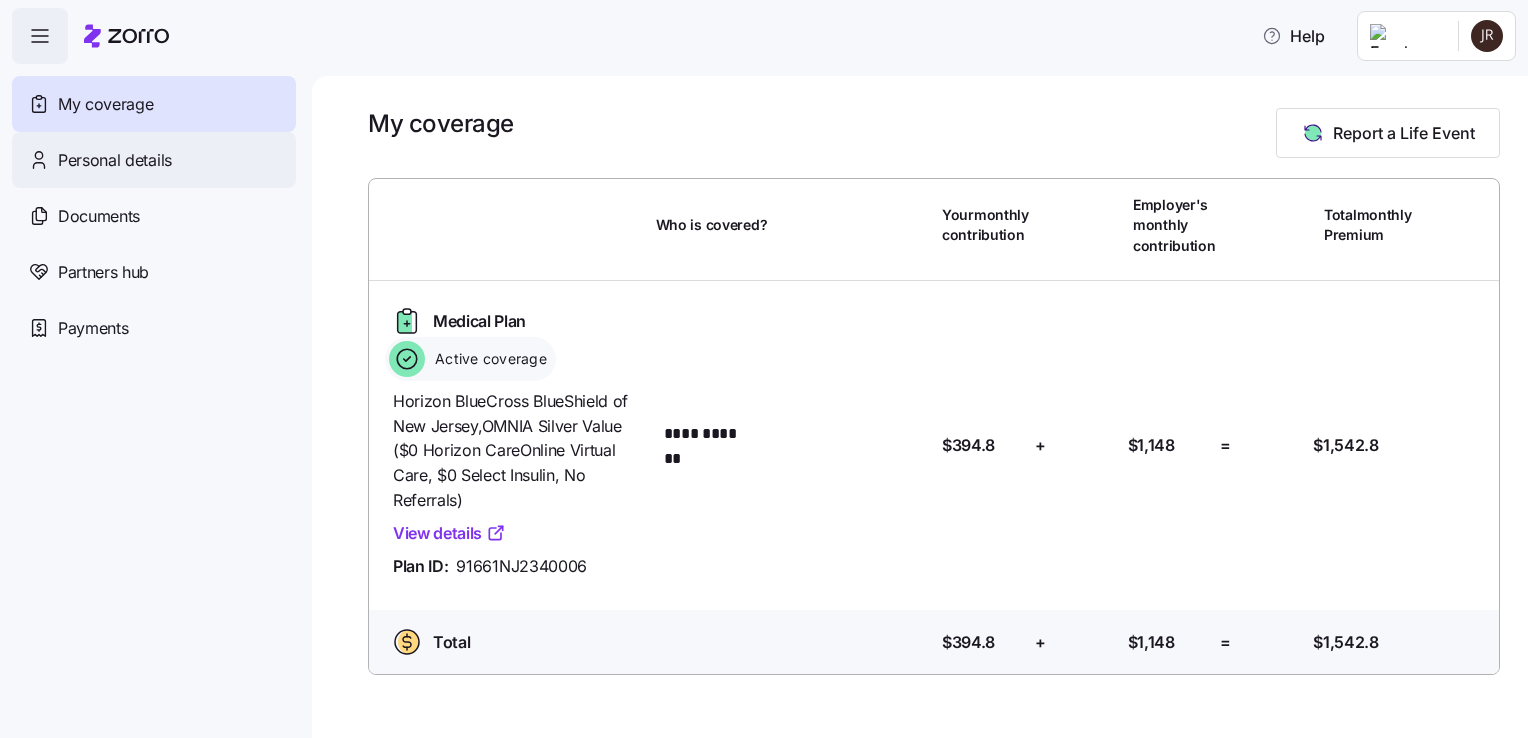 click on "Personal details" at bounding box center (115, 160) 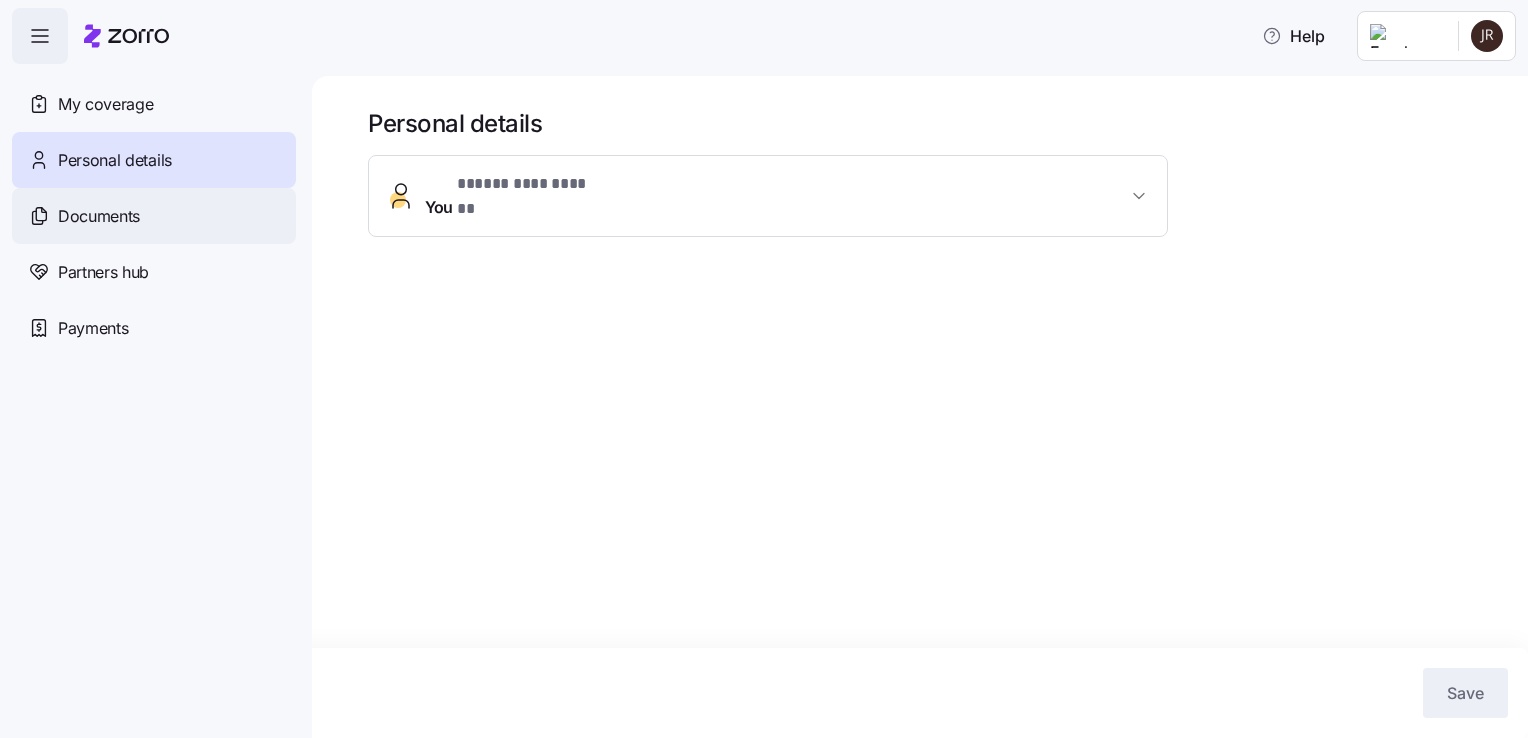 click on "Documents" at bounding box center (99, 216) 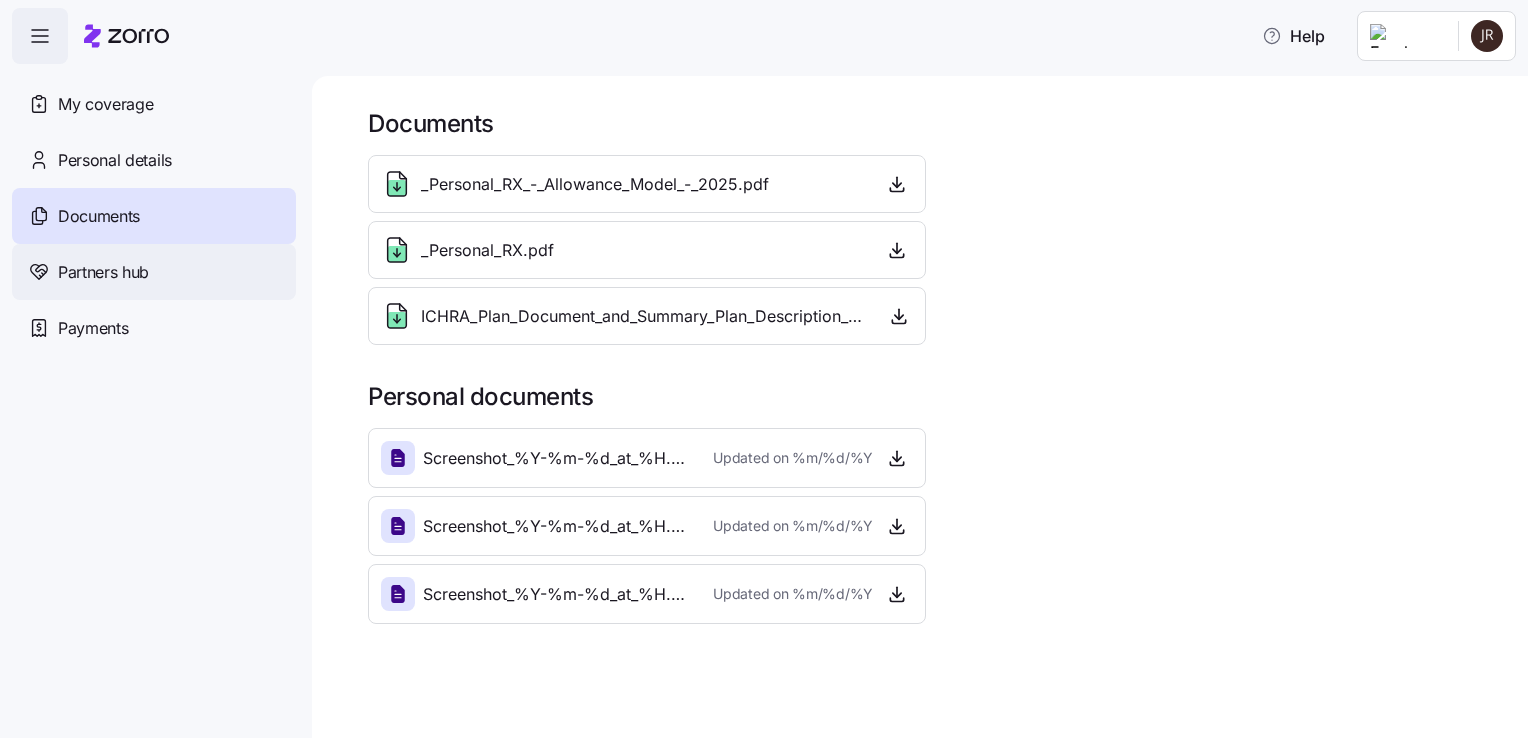 click on "Partners hub" at bounding box center (103, 272) 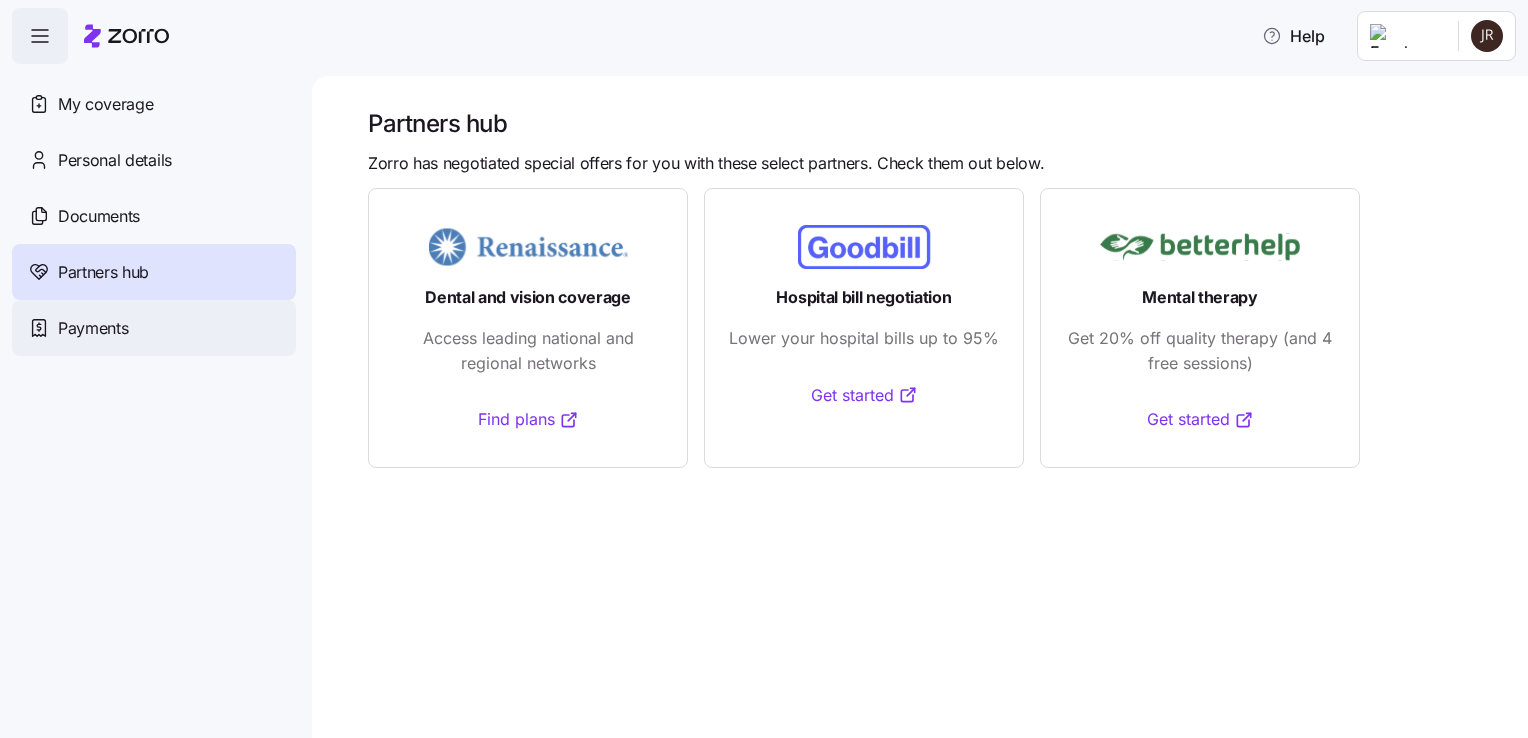 click on "Payments" at bounding box center [93, 328] 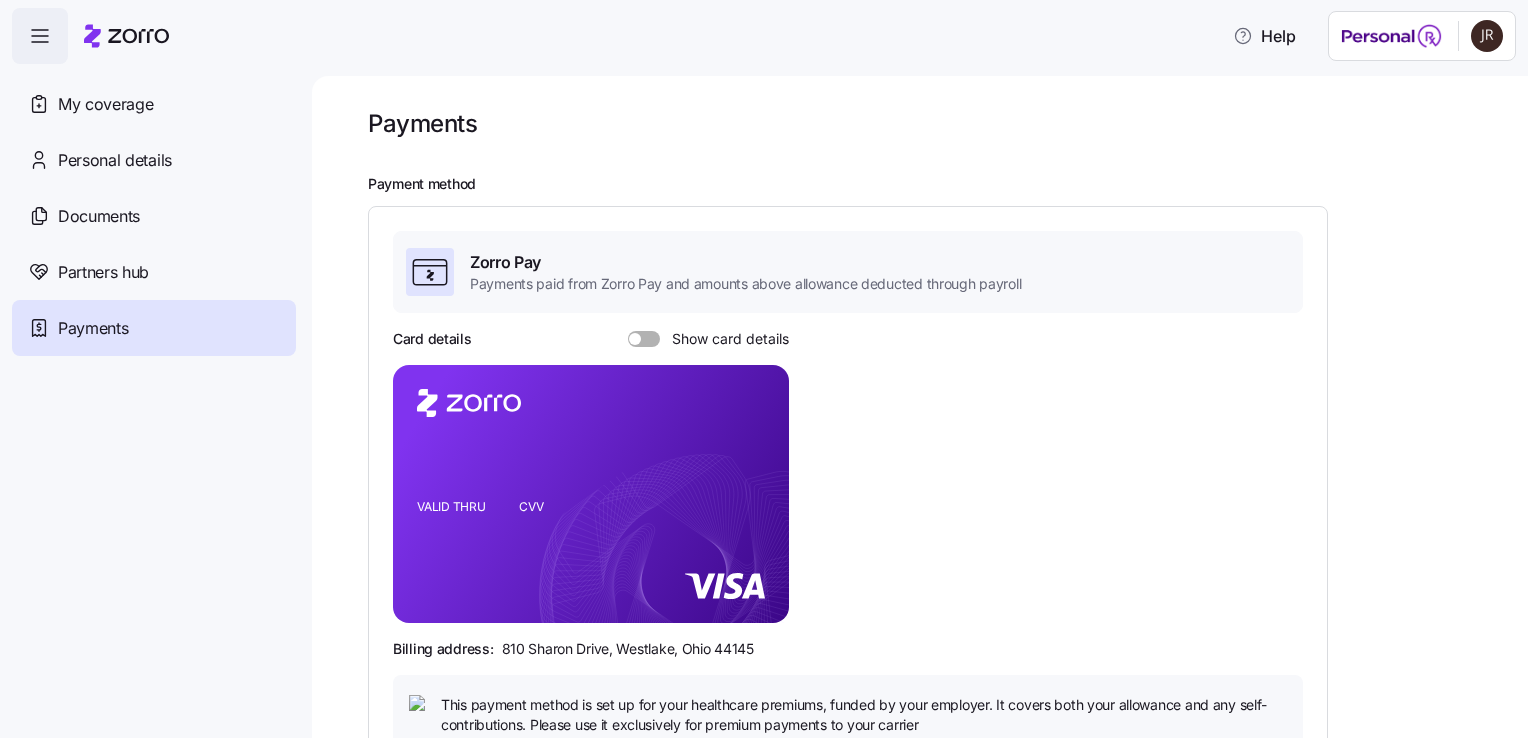 click 